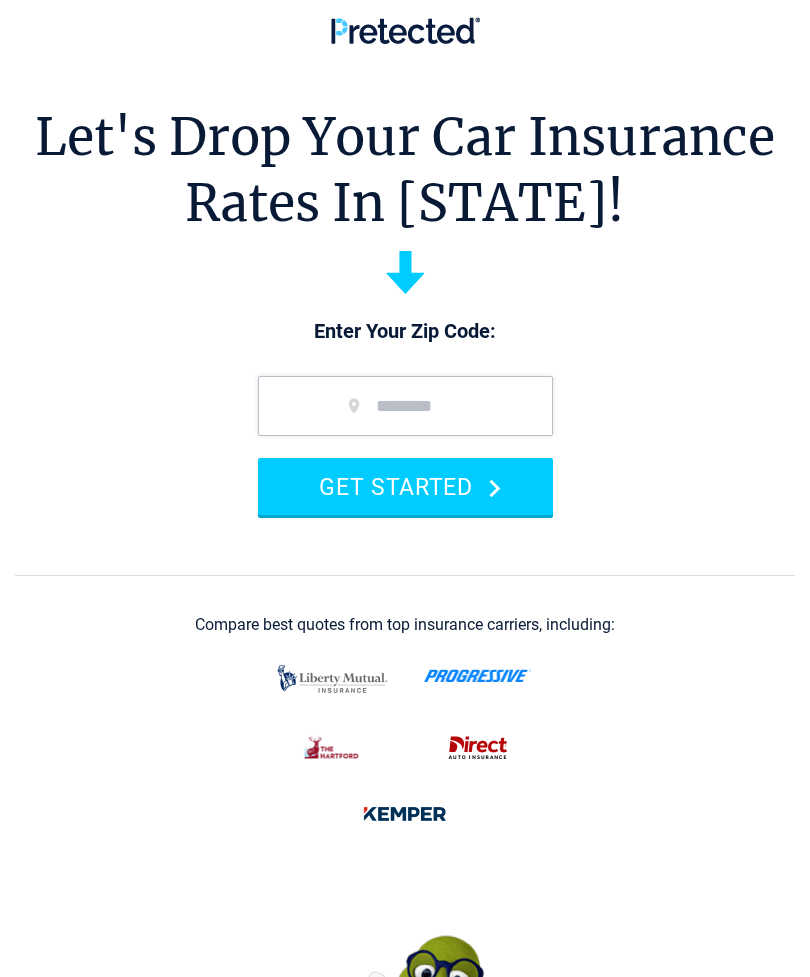 scroll, scrollTop: 0, scrollLeft: 0, axis: both 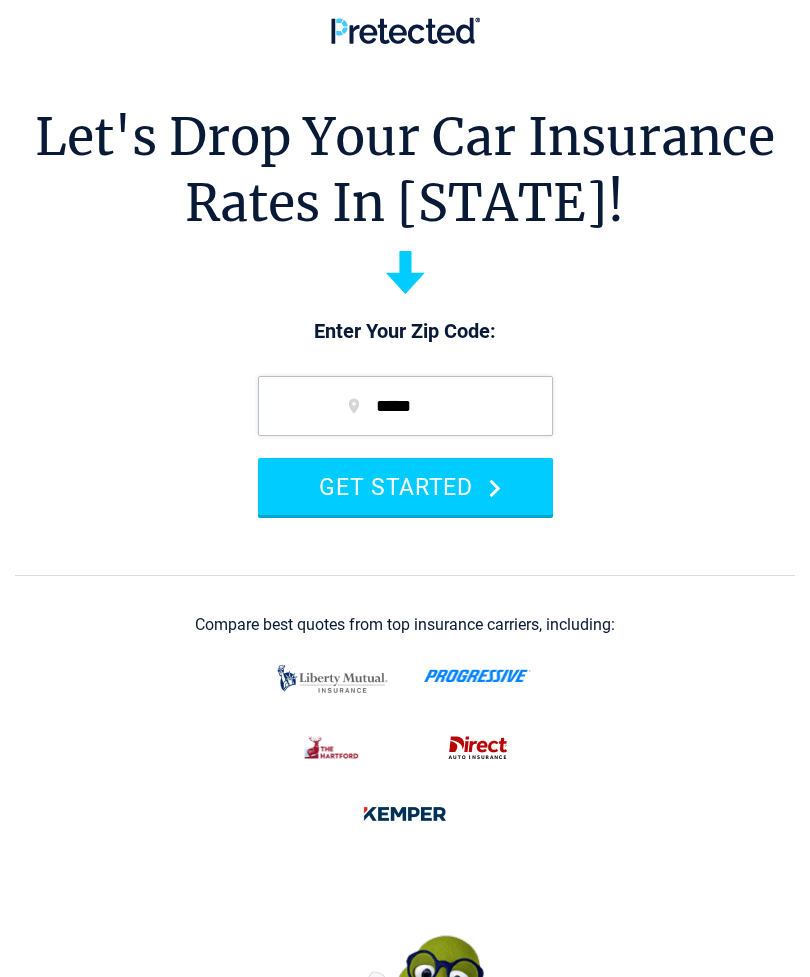 type on "*****" 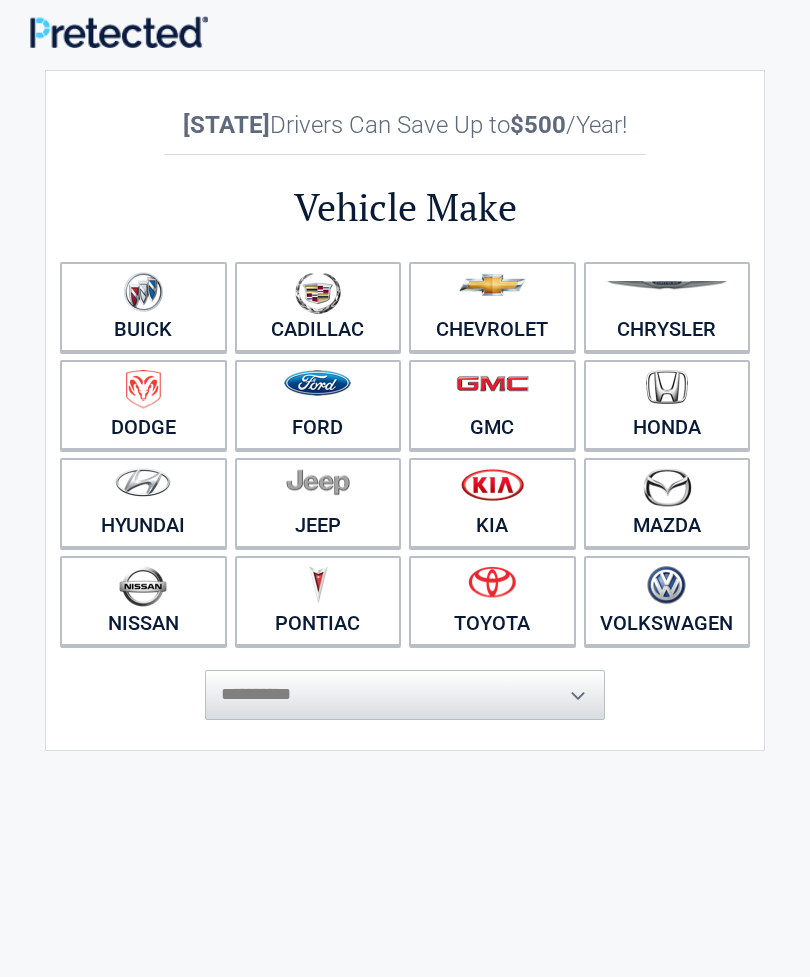 scroll, scrollTop: 0, scrollLeft: 0, axis: both 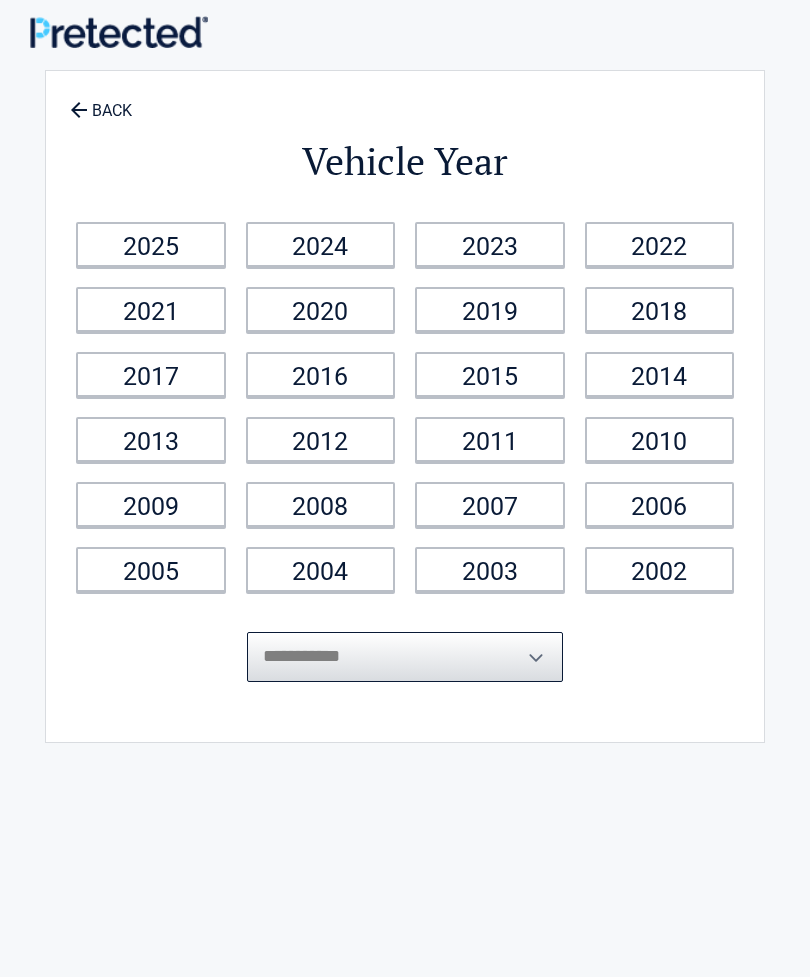 click on "**********" at bounding box center [404, 657] 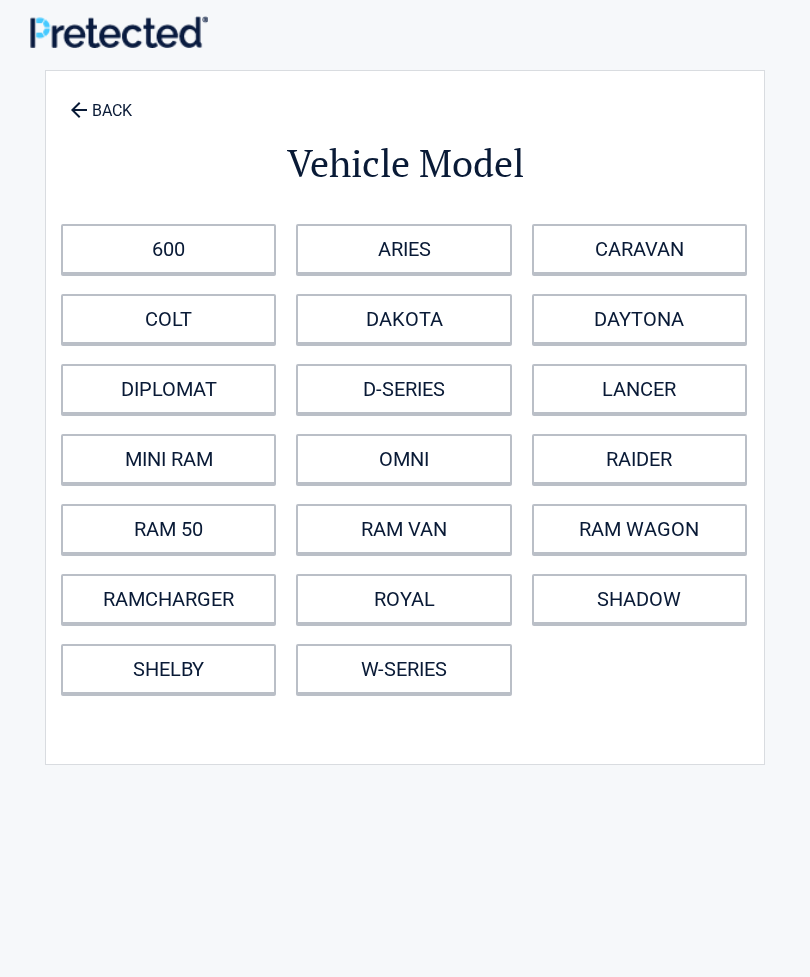 click at bounding box center (78, 109) 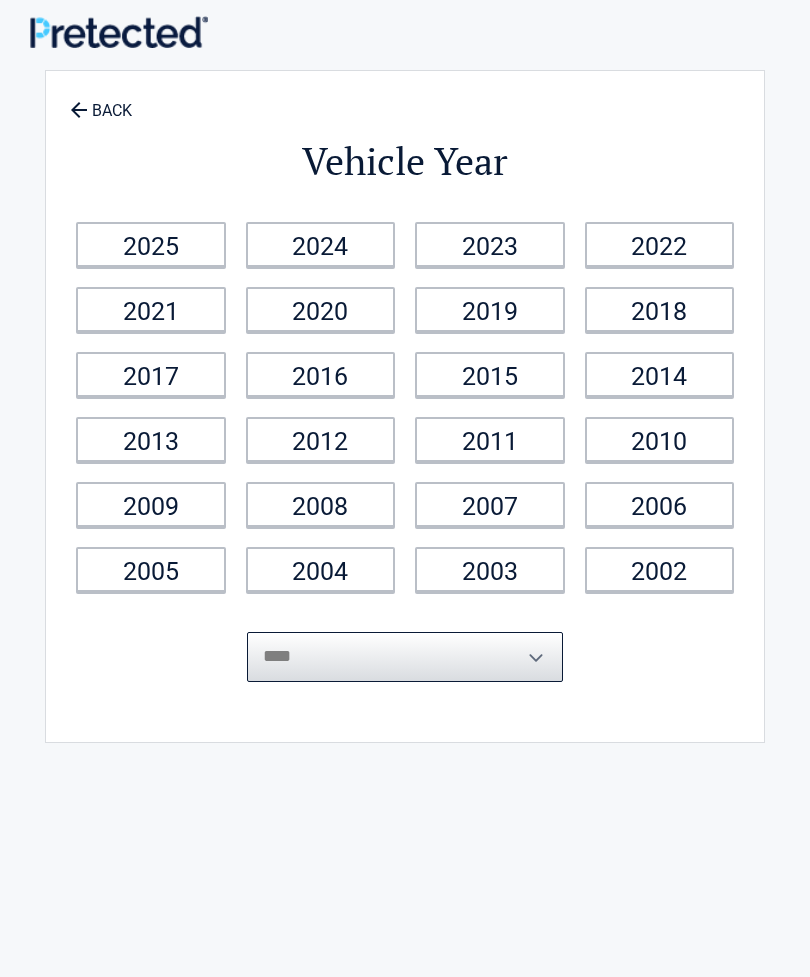 click on "**********" at bounding box center [404, 657] 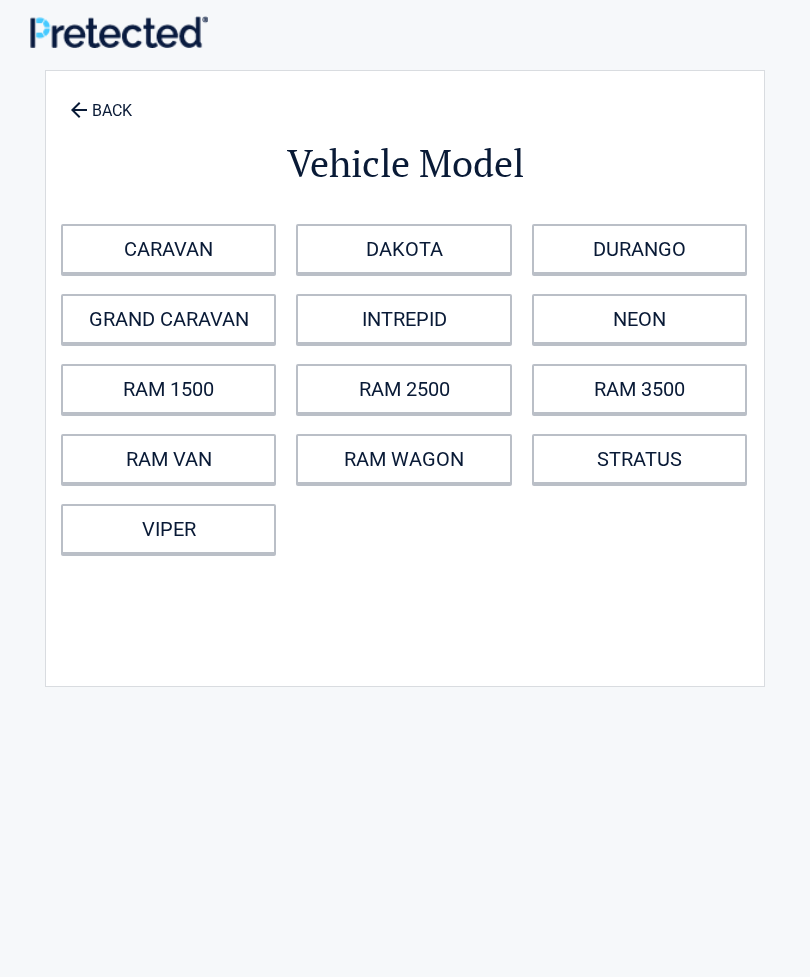 click on "DAKOTA" at bounding box center [403, 249] 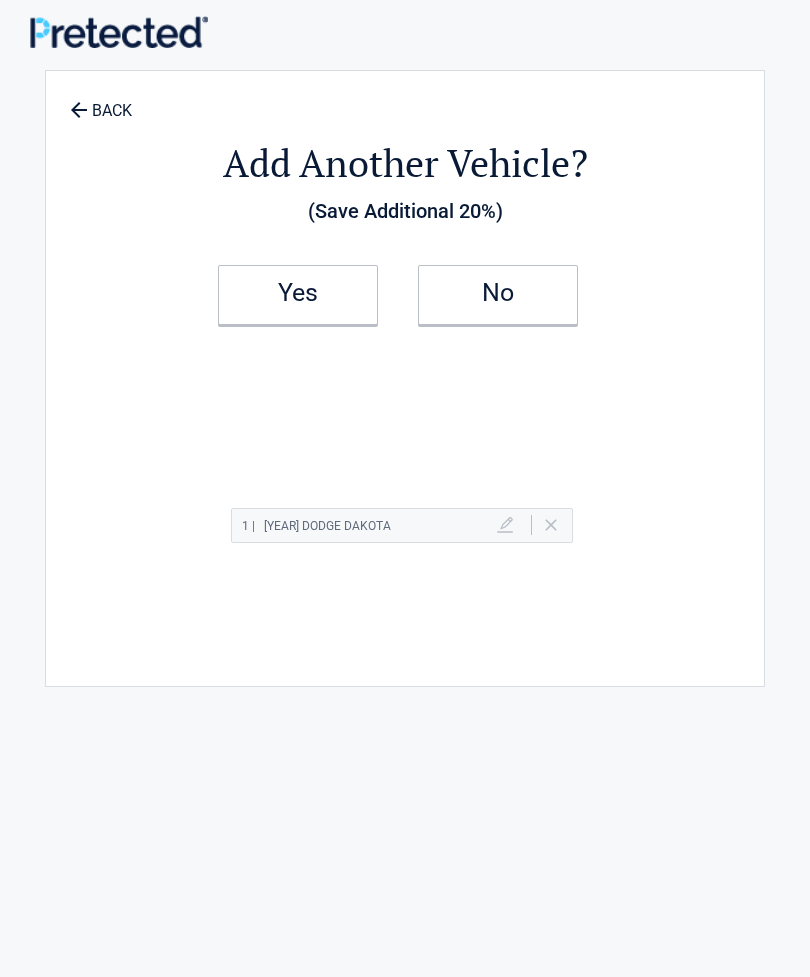 click on "Yes" at bounding box center [298, 293] 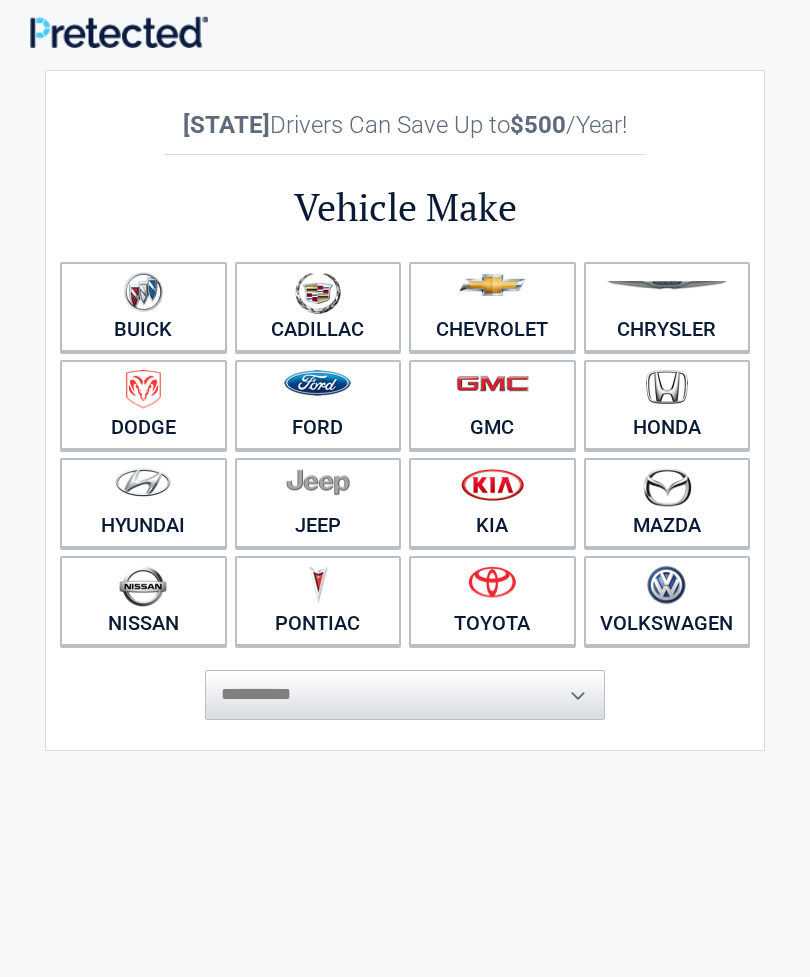 click at bounding box center [143, 292] 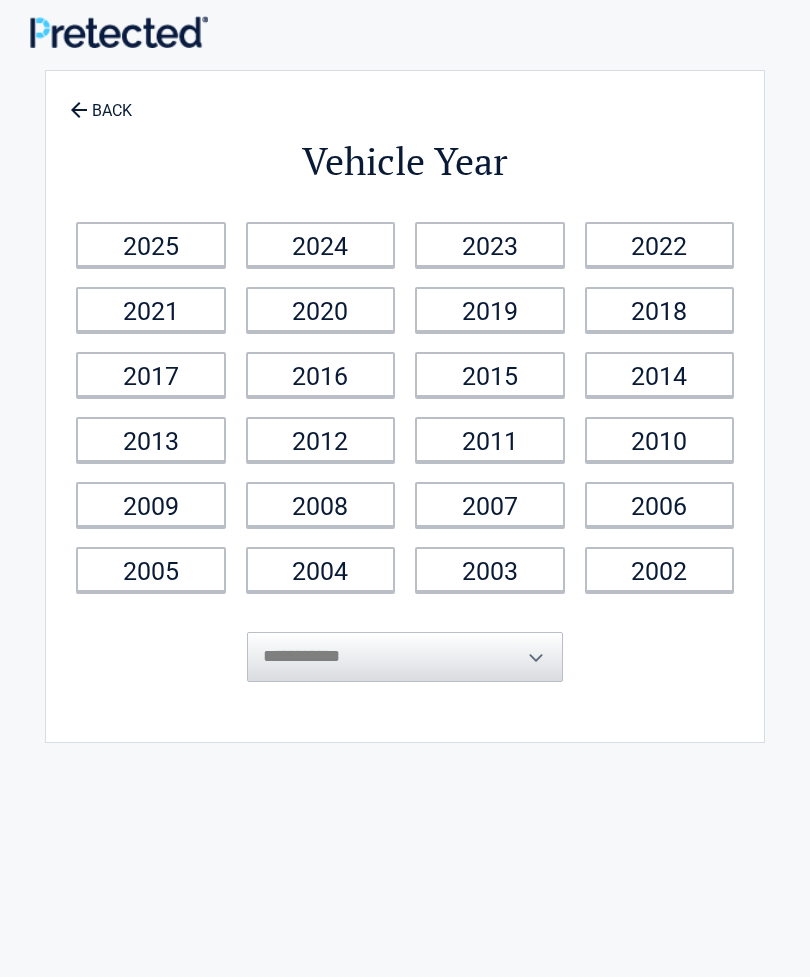 click on "2011" at bounding box center [151, 244] 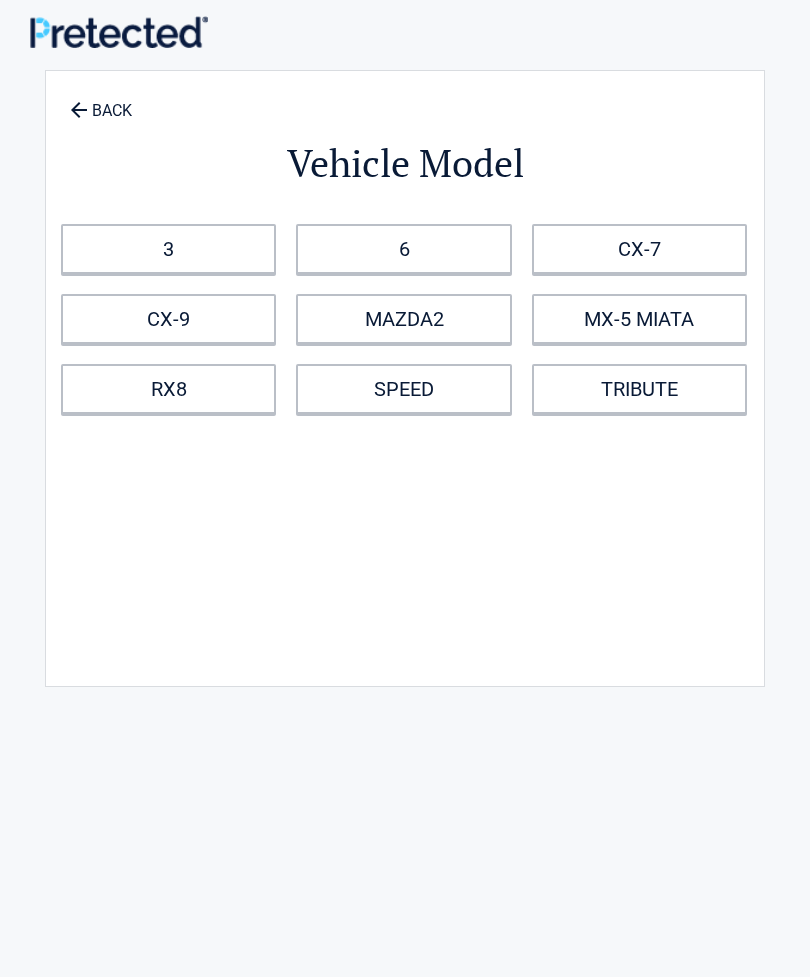 click on "3" at bounding box center (168, 249) 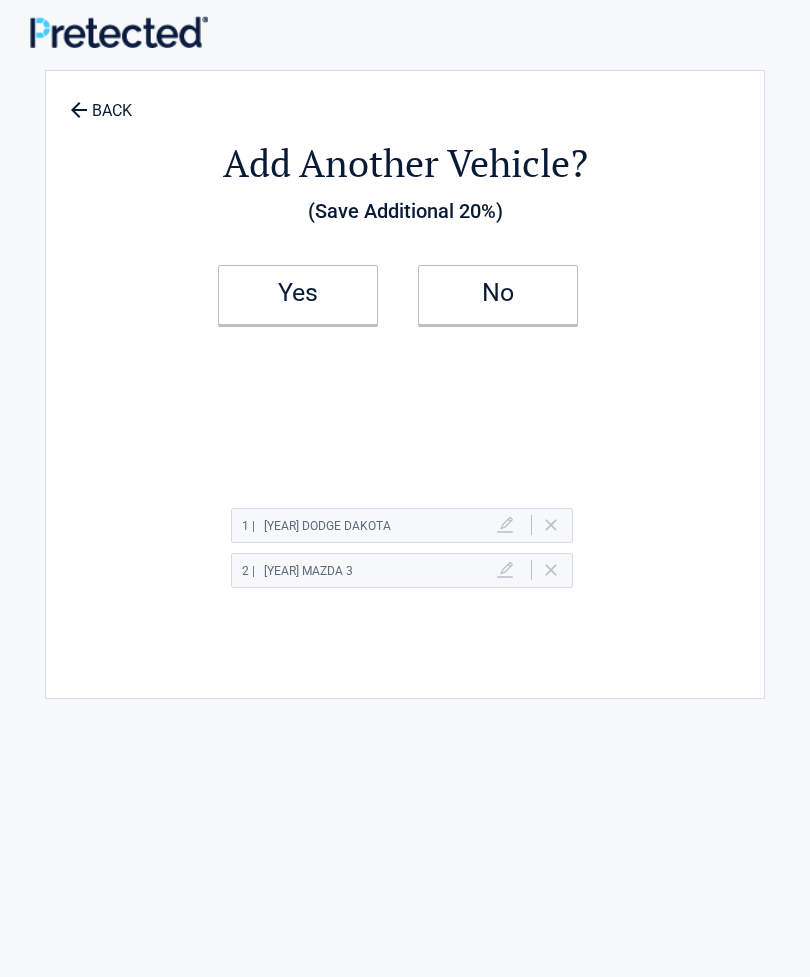 click on "No" at bounding box center [298, 293] 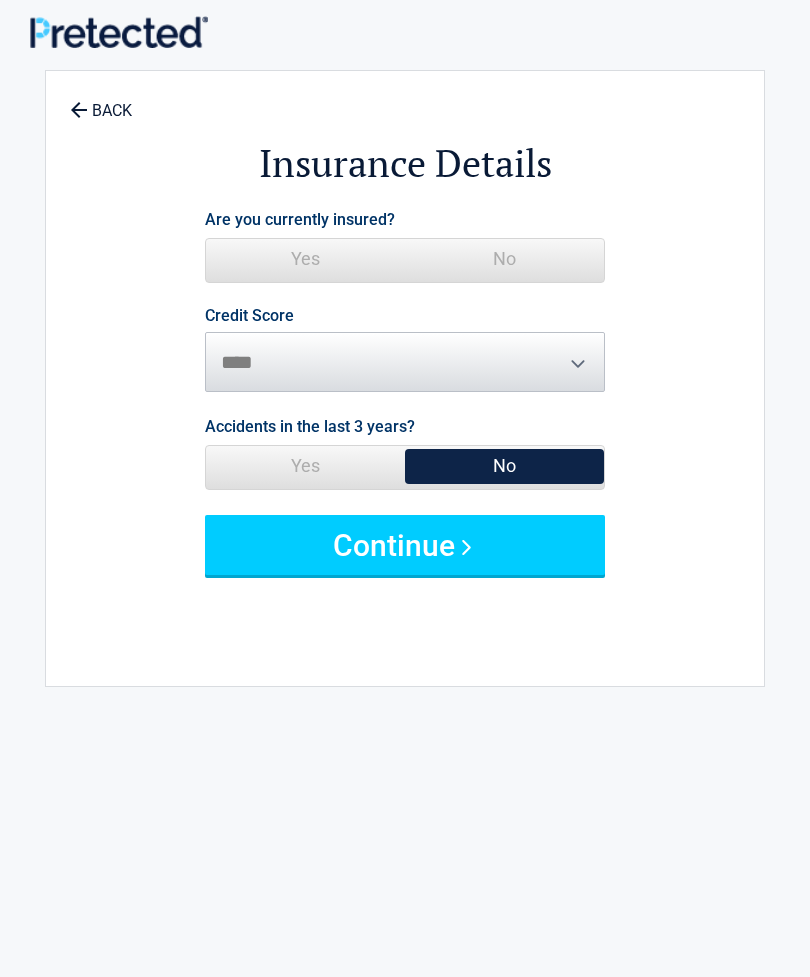 click on "Yes" at bounding box center (305, 259) 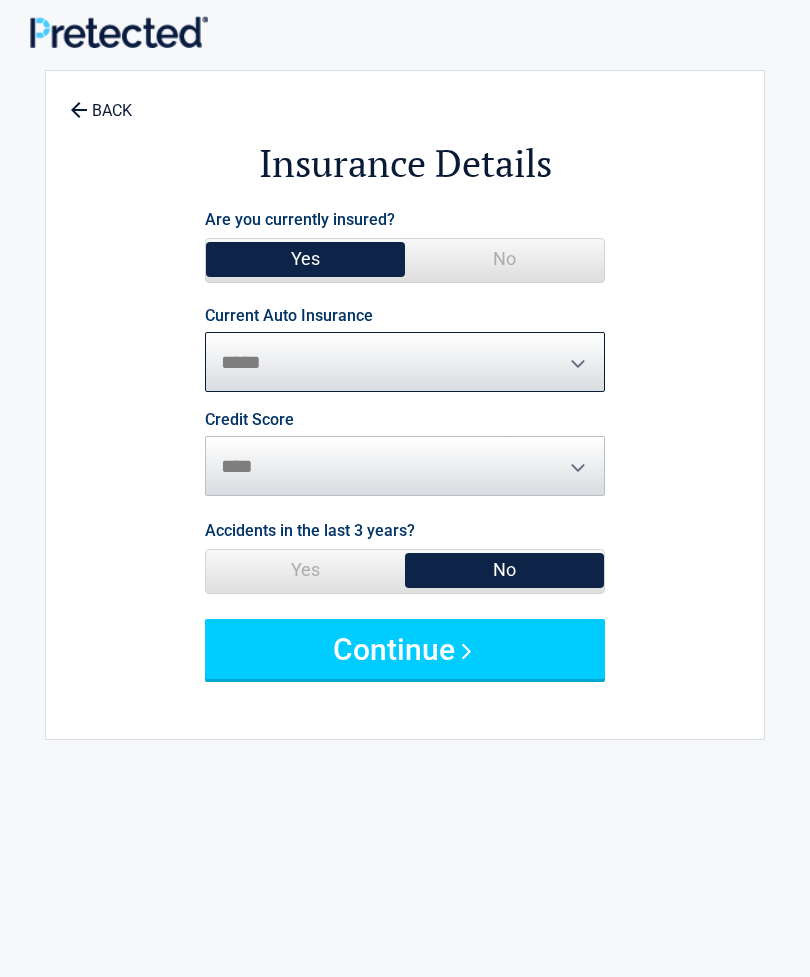 click on "**********" at bounding box center (405, 362) 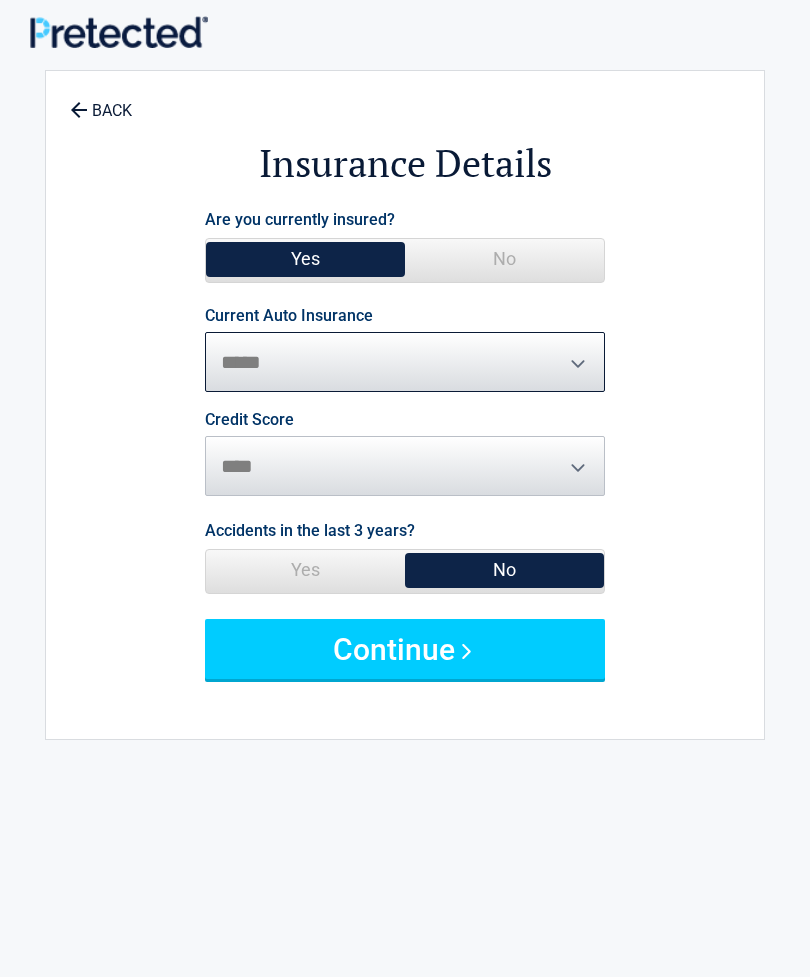 select on "**********" 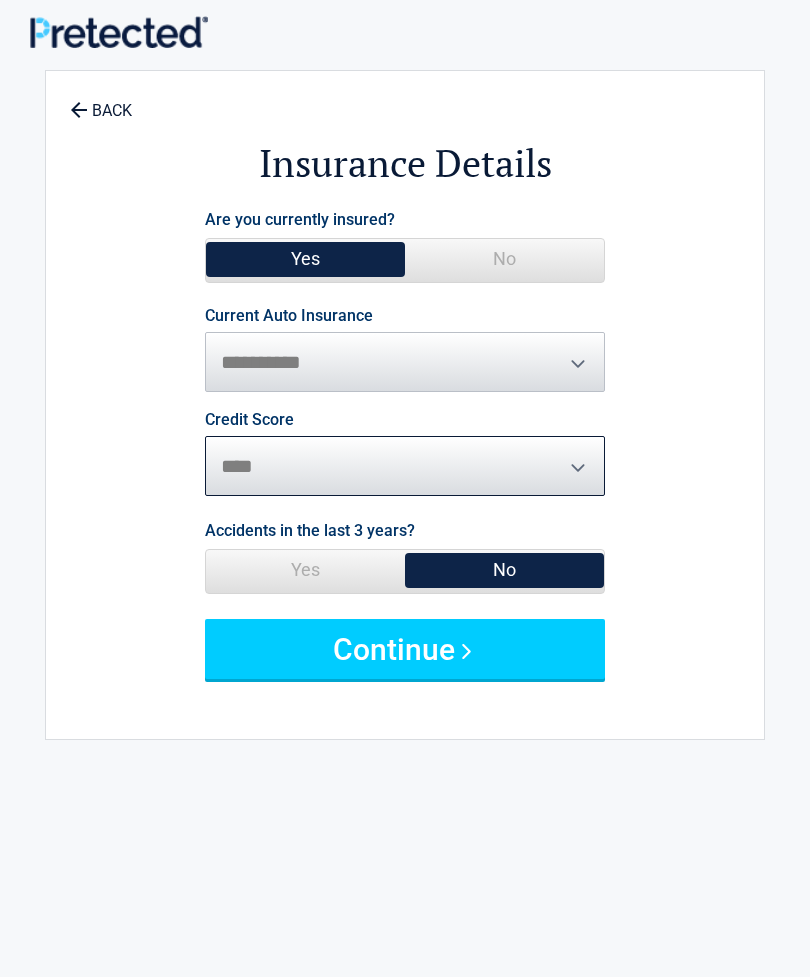 click on "*********
****
*******
****" at bounding box center [405, 466] 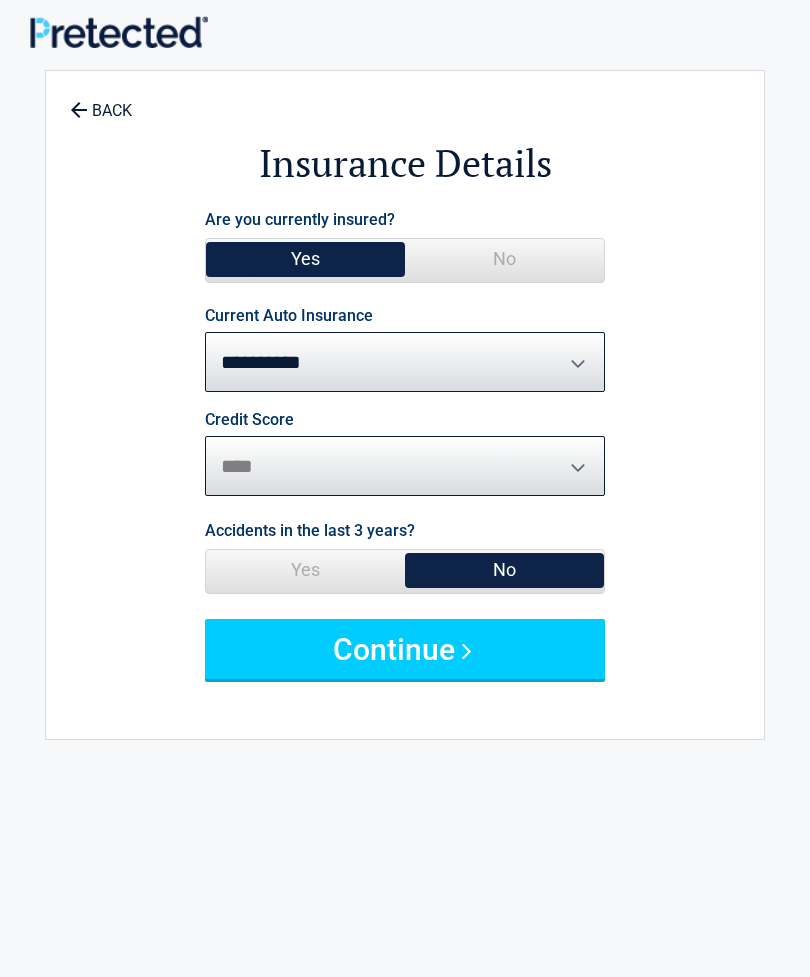 select on "****" 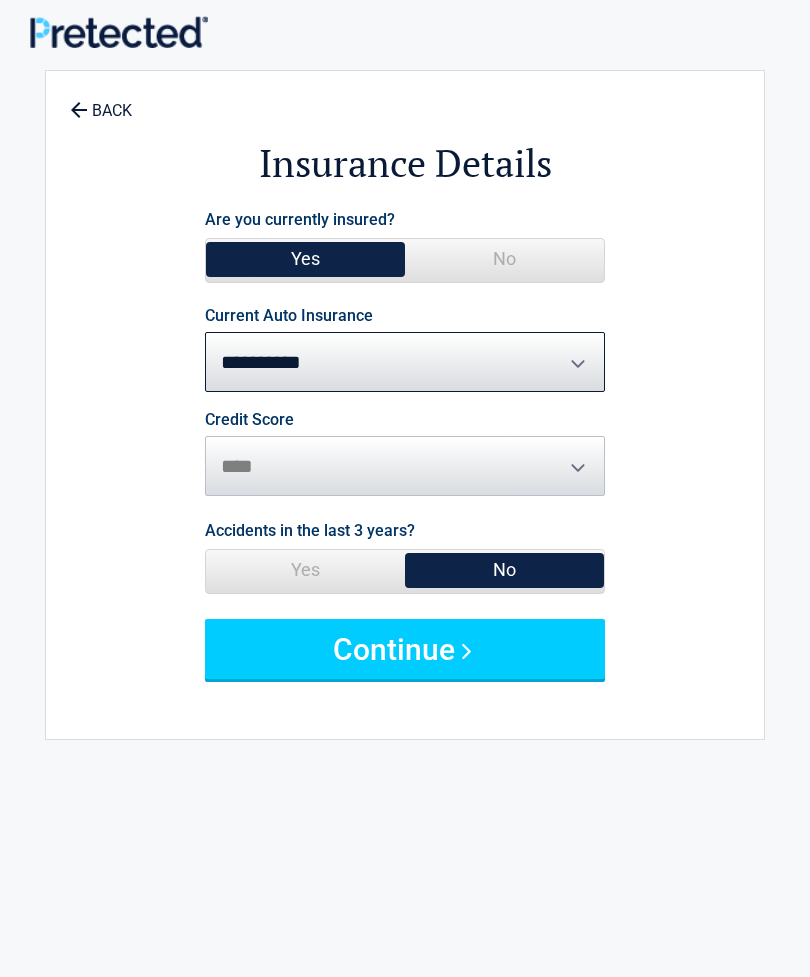click on "No" at bounding box center (504, 570) 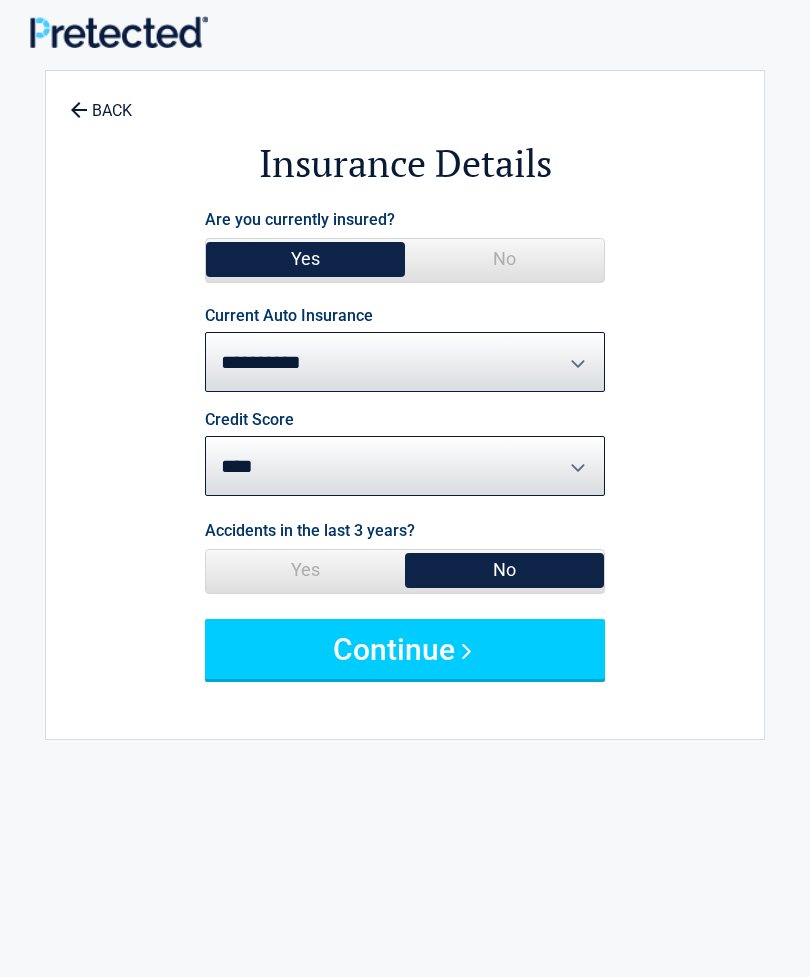click on "No" at bounding box center [504, 570] 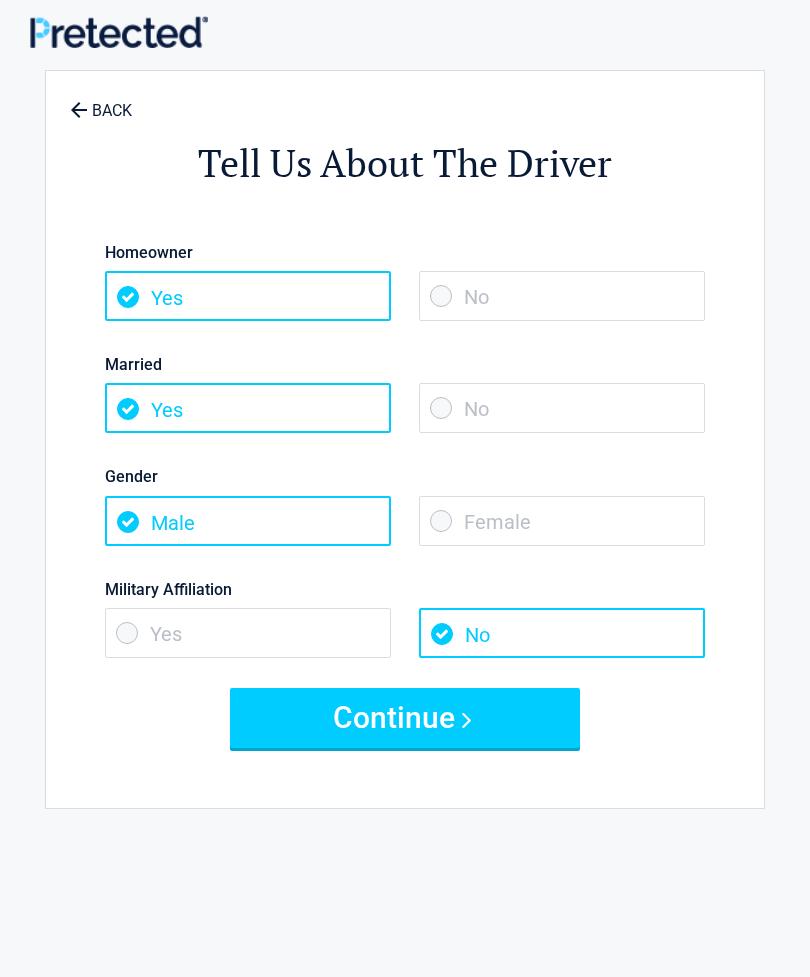 click on "No" at bounding box center (562, 296) 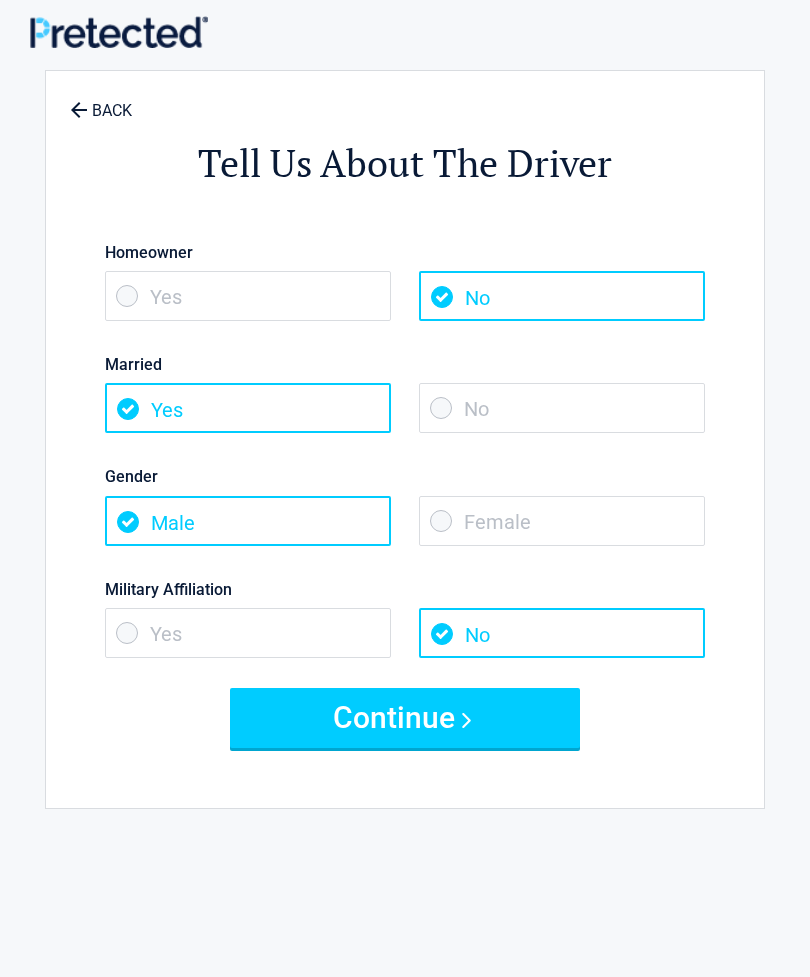 click on "Continue" at bounding box center [405, 718] 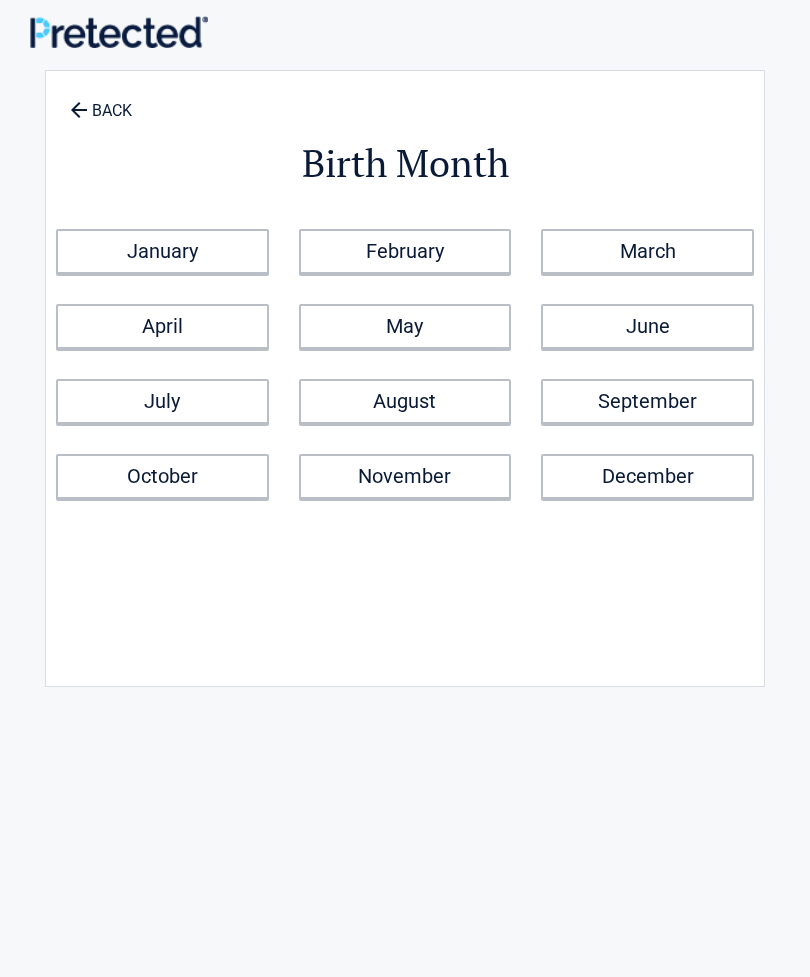 click on "April" at bounding box center [162, 251] 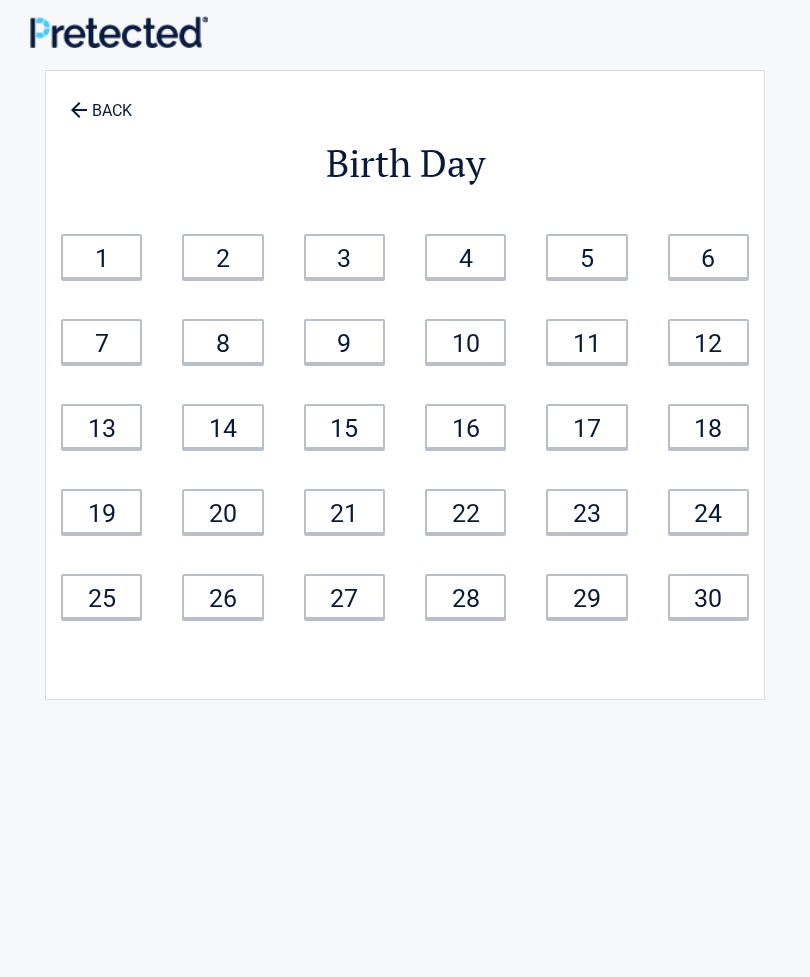 click on "4" at bounding box center (101, 256) 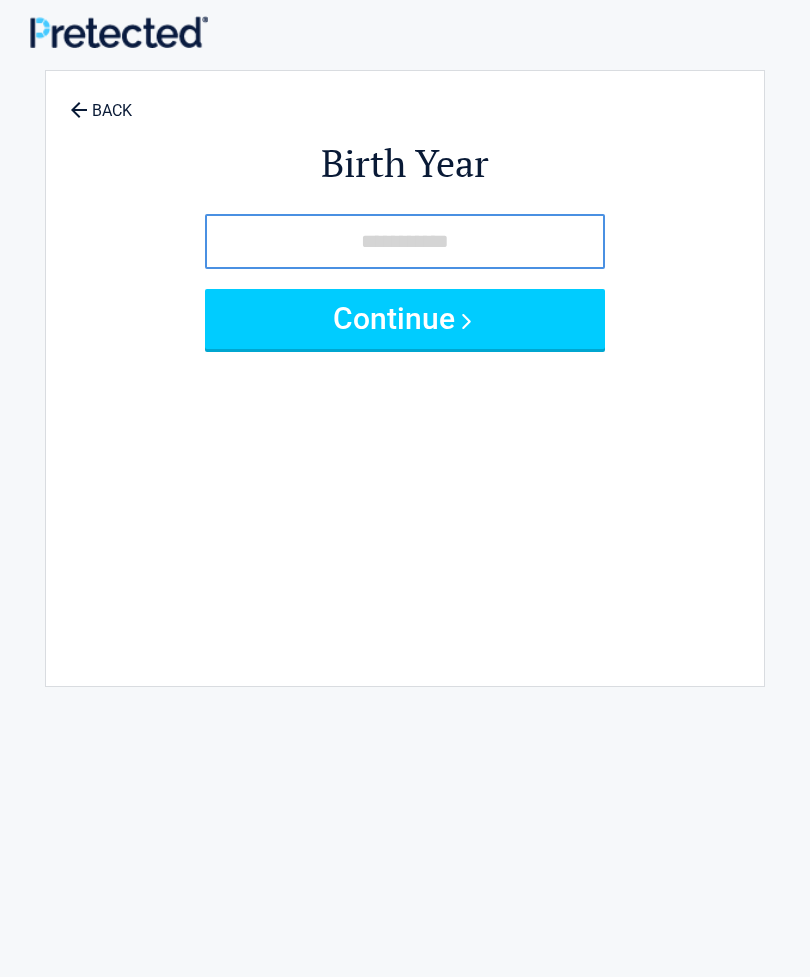 click at bounding box center [405, 241] 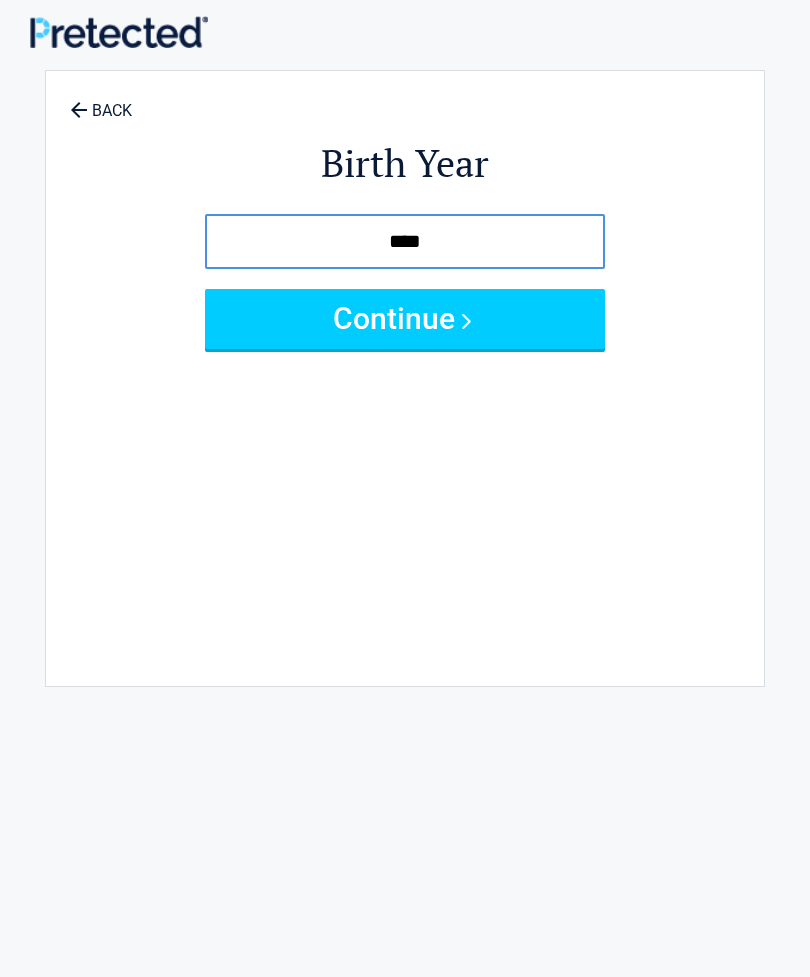 type on "****" 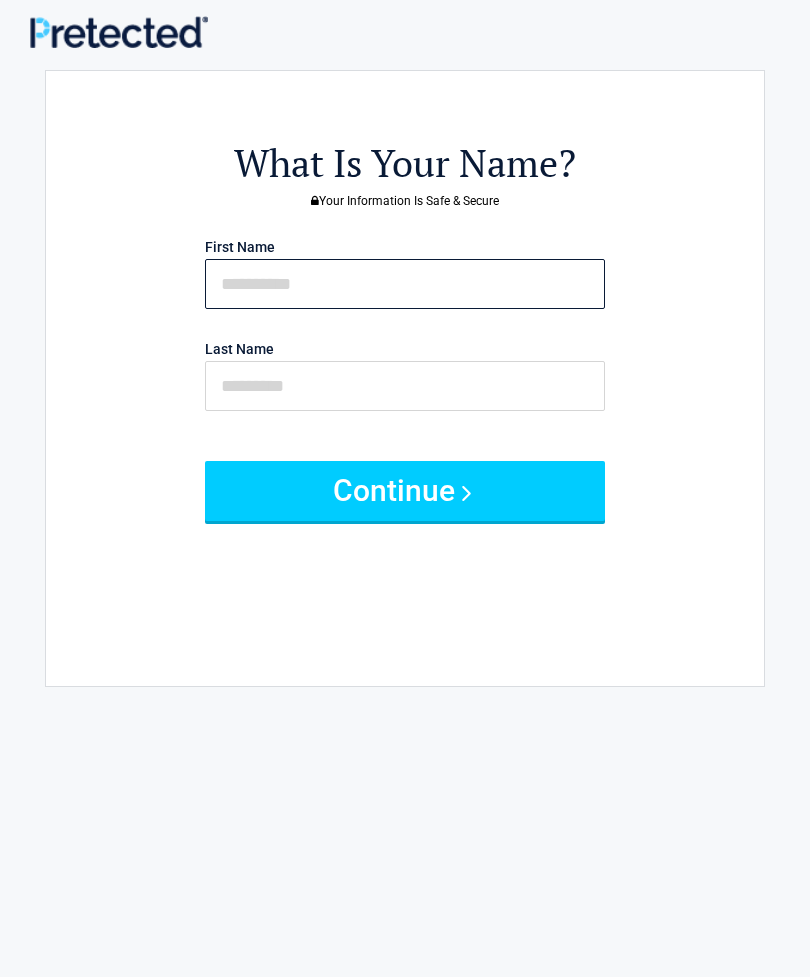 click at bounding box center (405, 284) 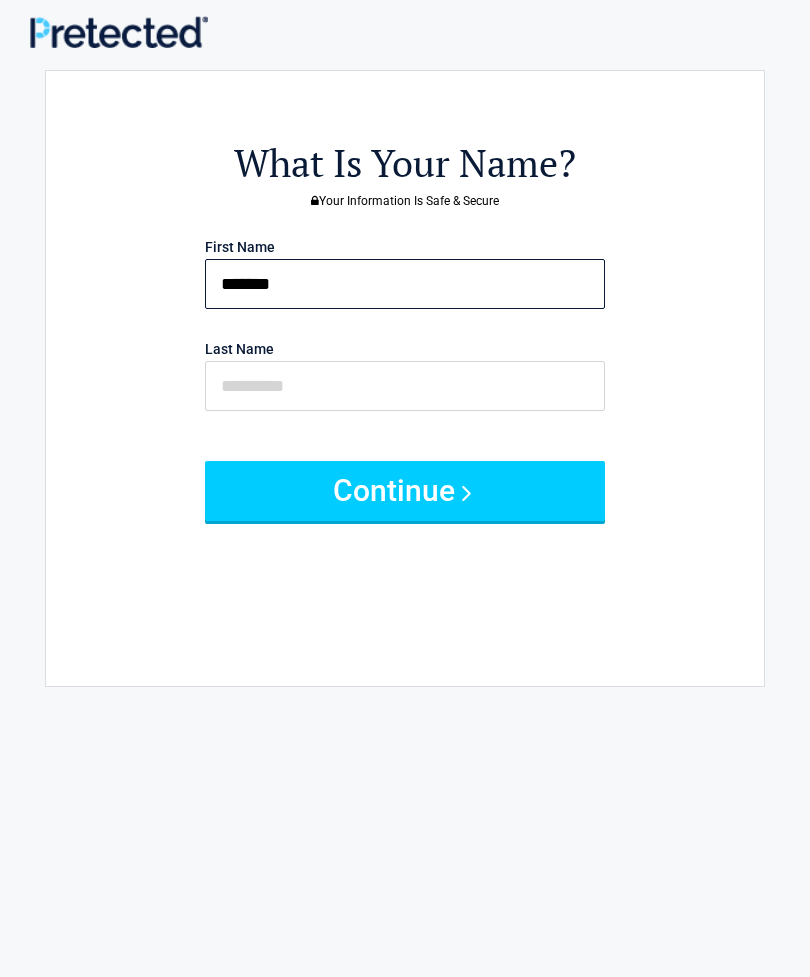 type on "******" 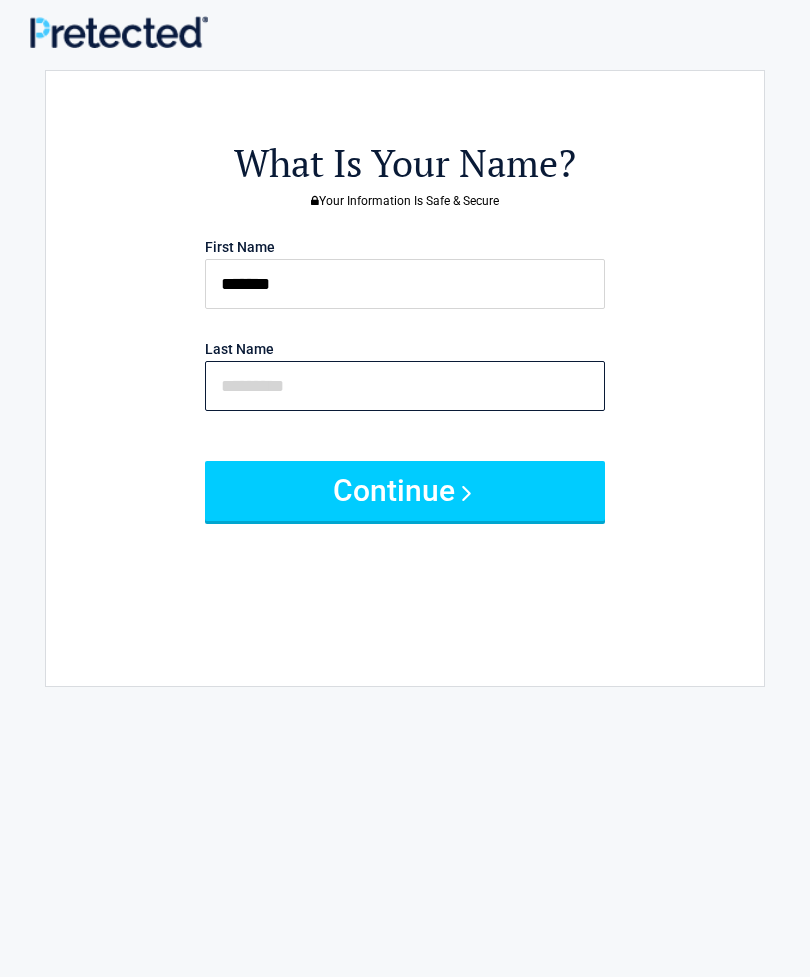 click at bounding box center [405, 386] 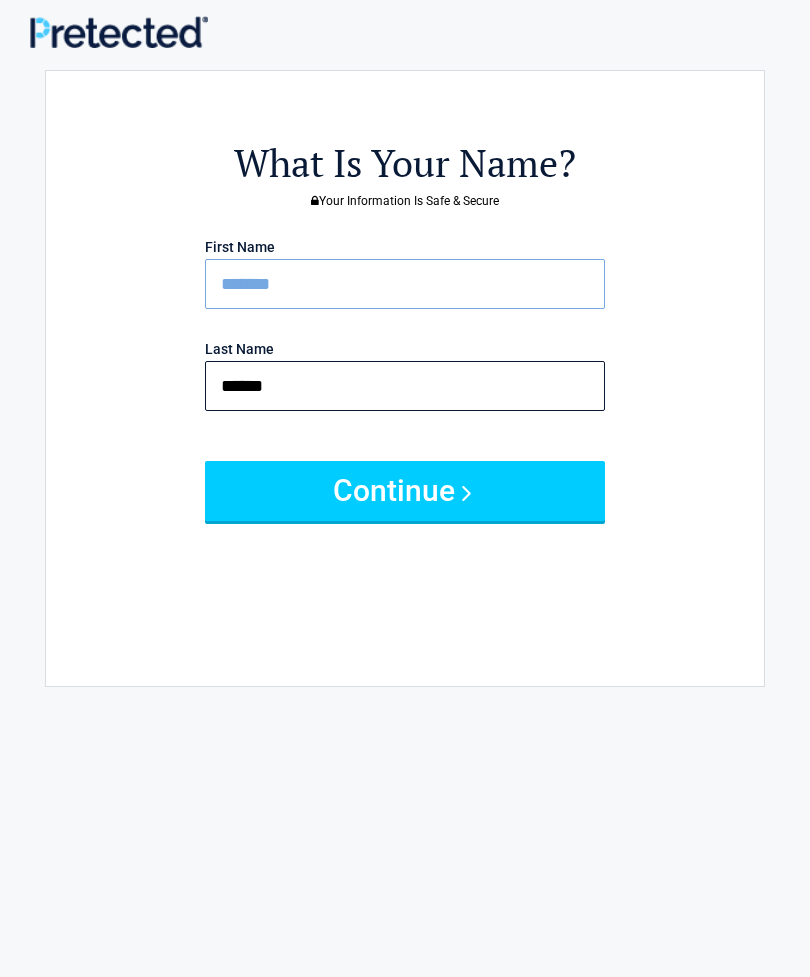 type on "******" 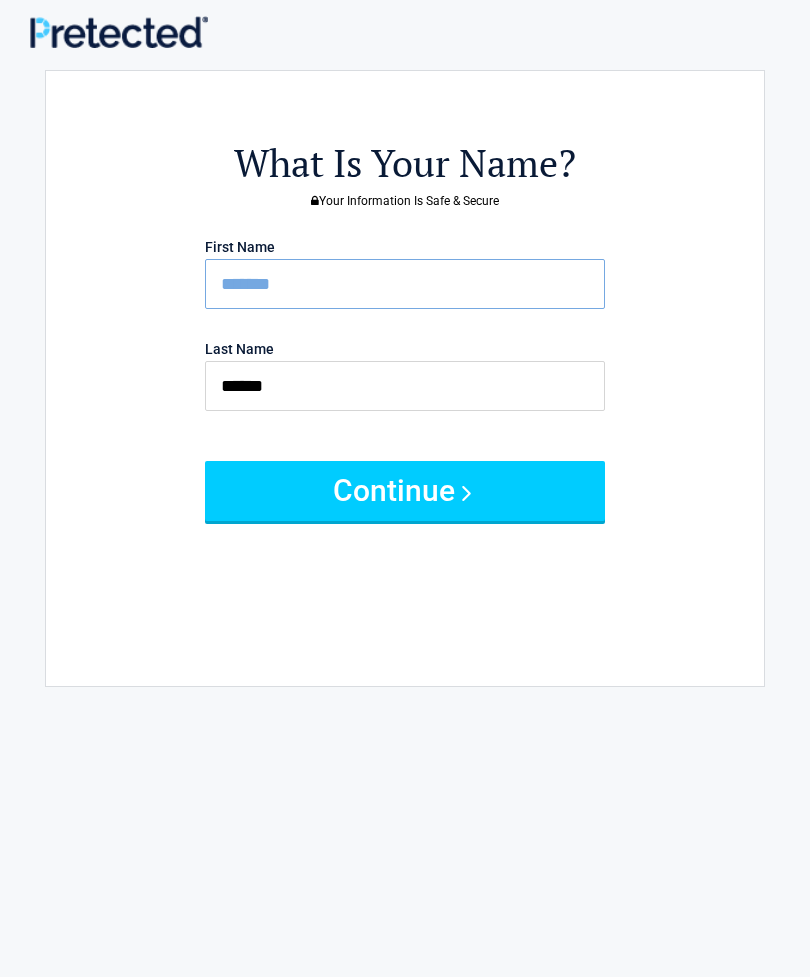 click on "Continue" at bounding box center (405, 491) 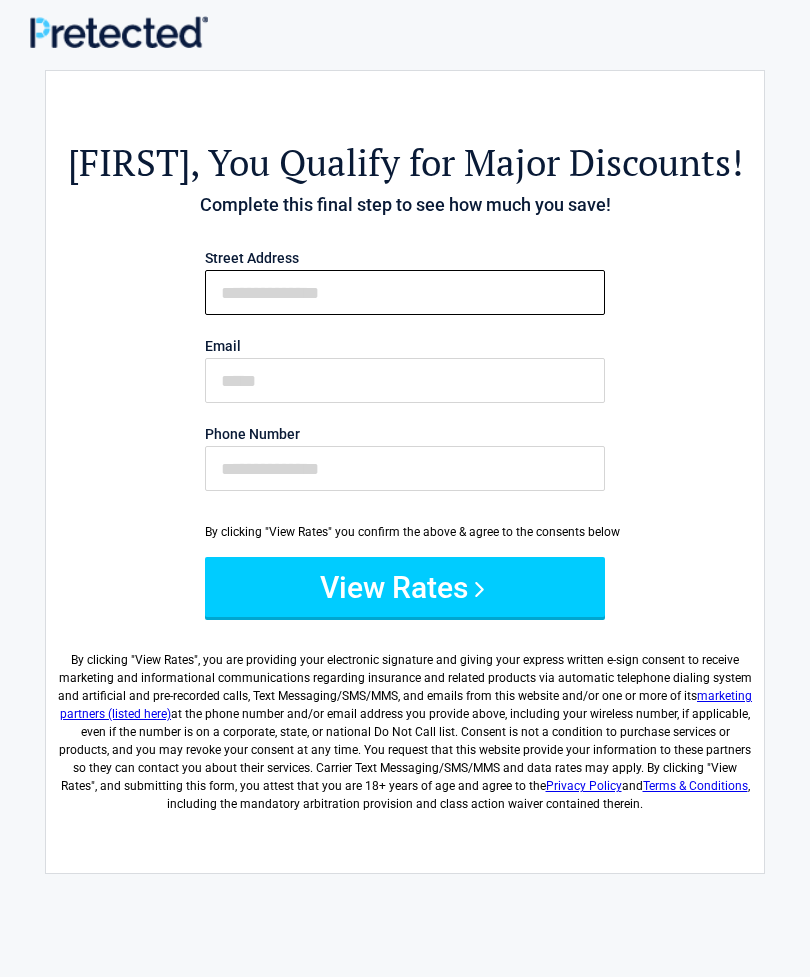 click on "First Name" at bounding box center (405, 292) 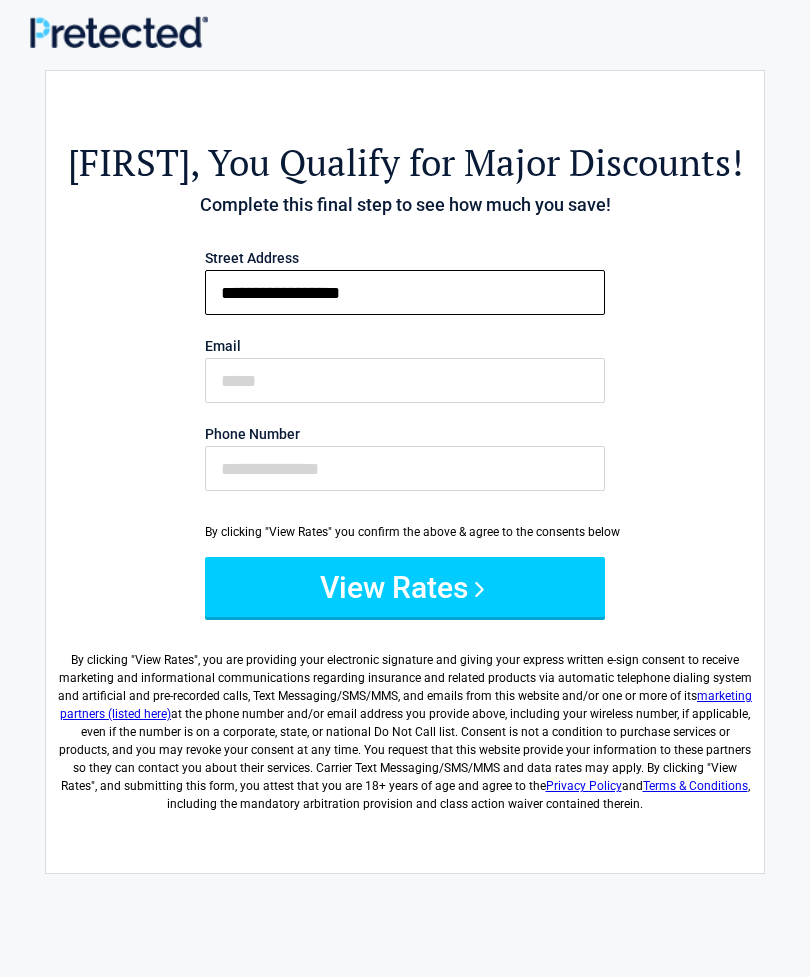 type on "**********" 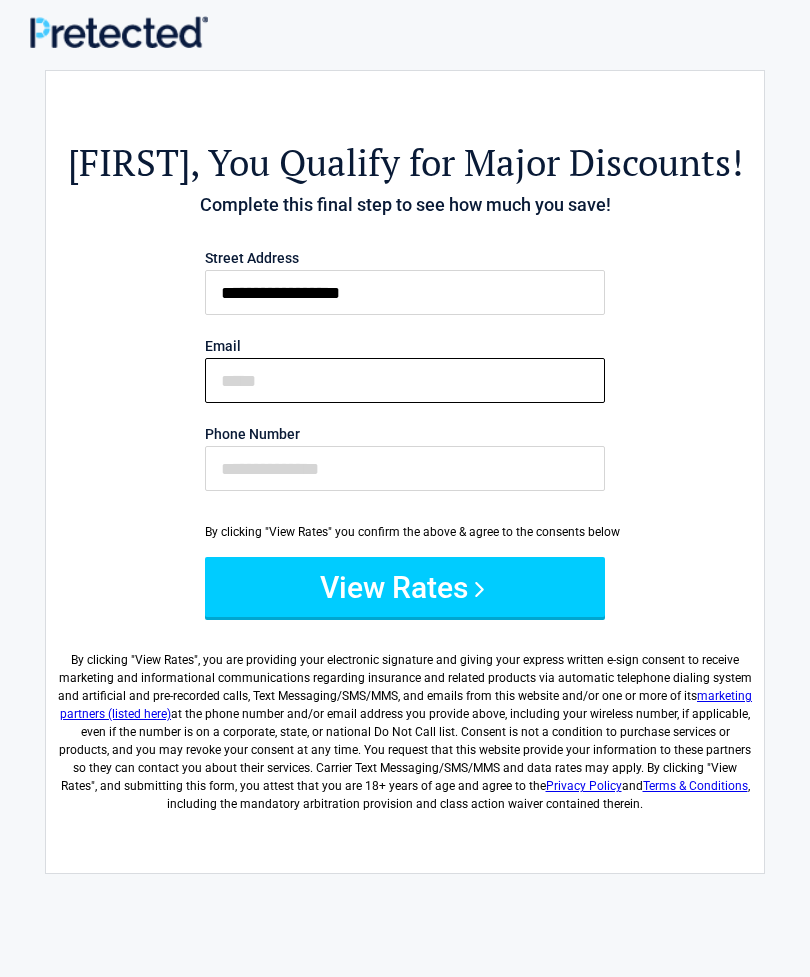 click on "Email" at bounding box center (405, 380) 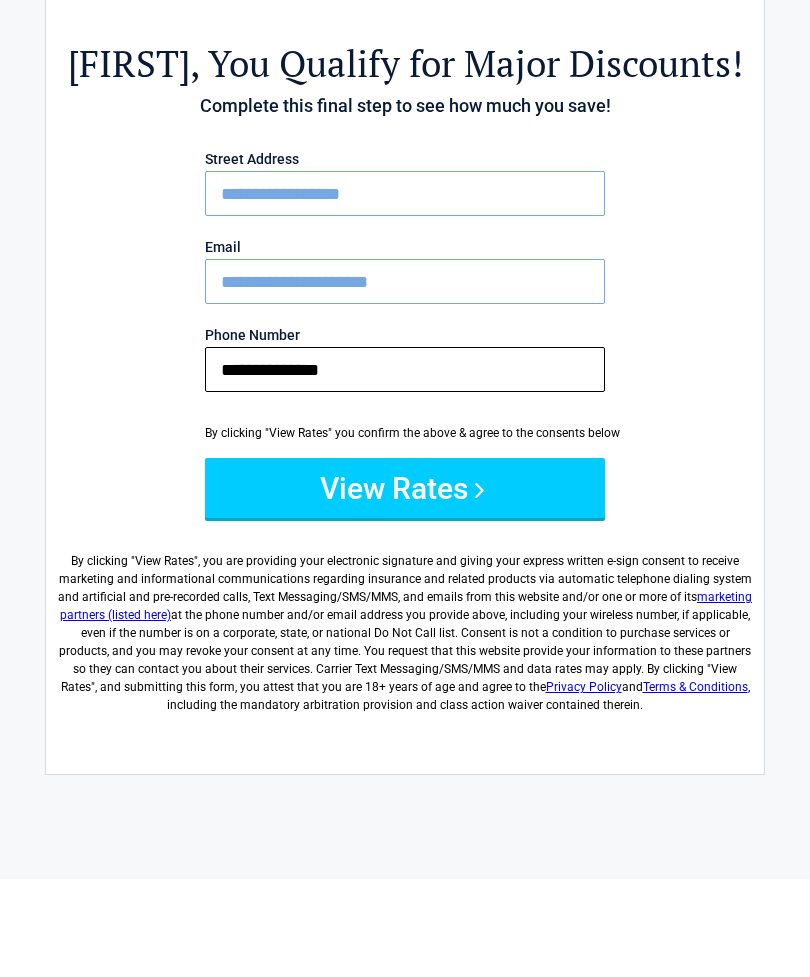 type on "**********" 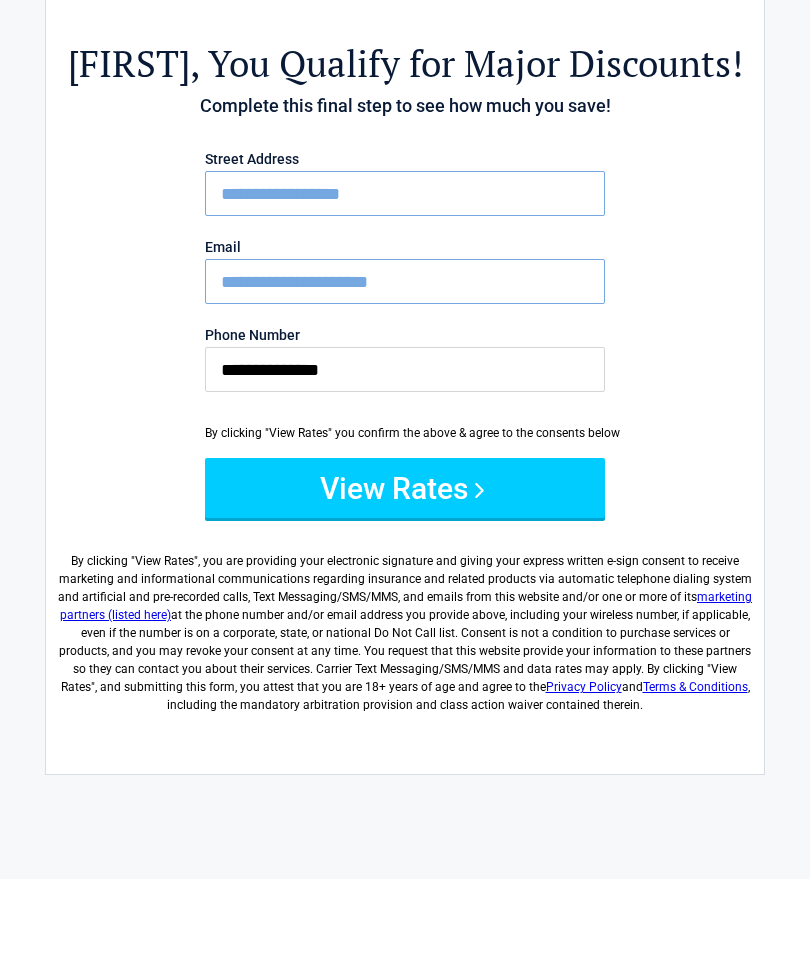 click on "View Rates" at bounding box center (405, 587) 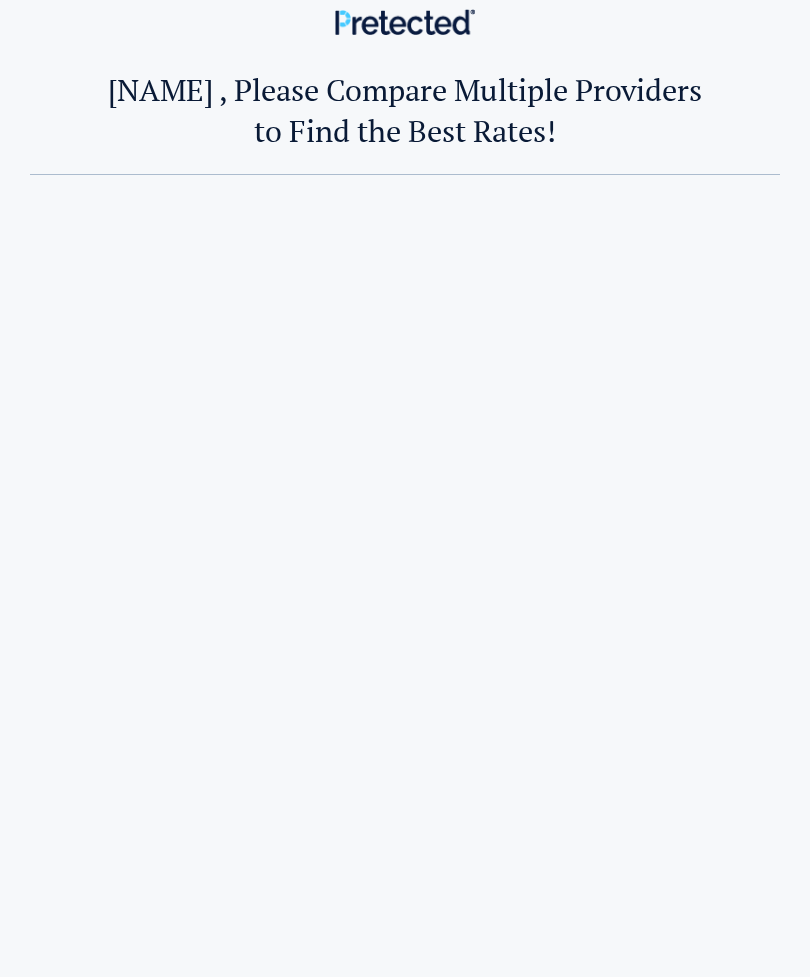 scroll, scrollTop: 0, scrollLeft: 0, axis: both 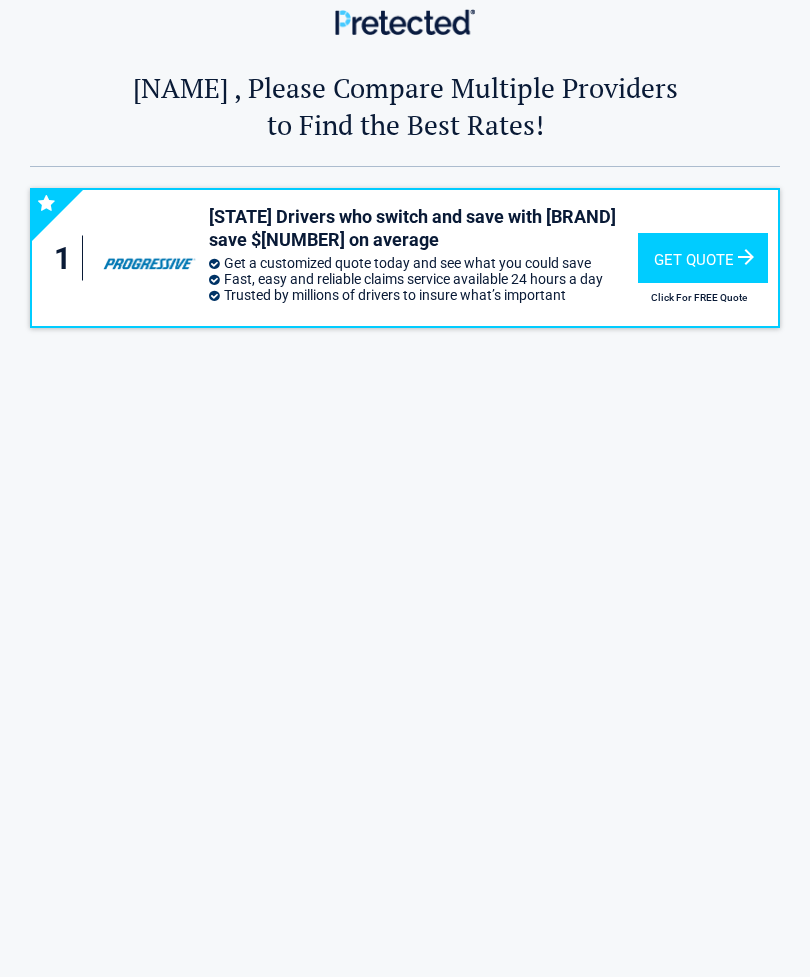 click on "Get Quote" at bounding box center (703, 258) 